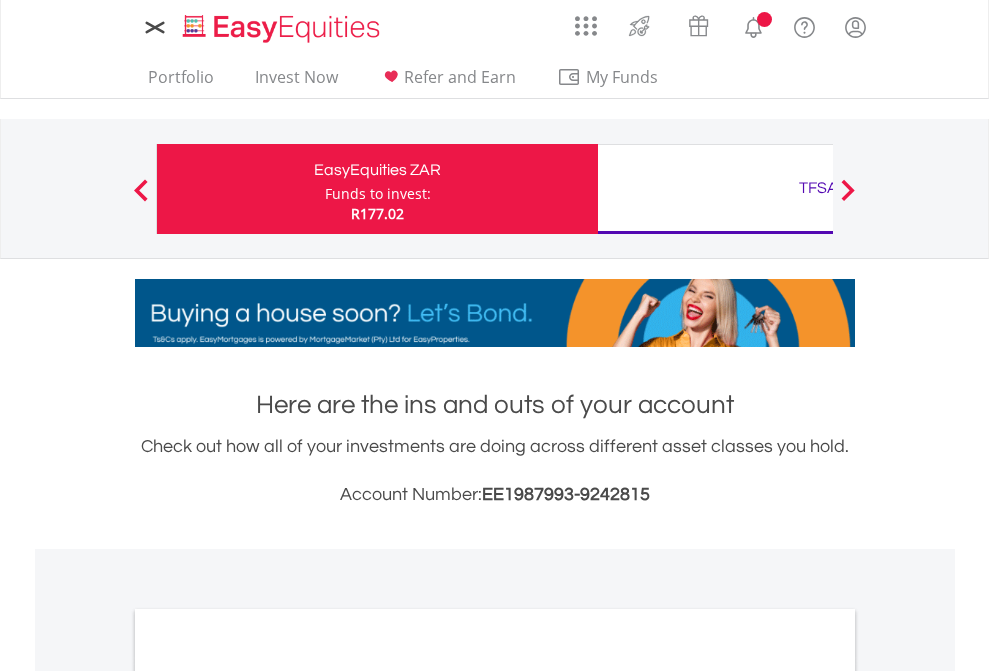scroll, scrollTop: 0, scrollLeft: 0, axis: both 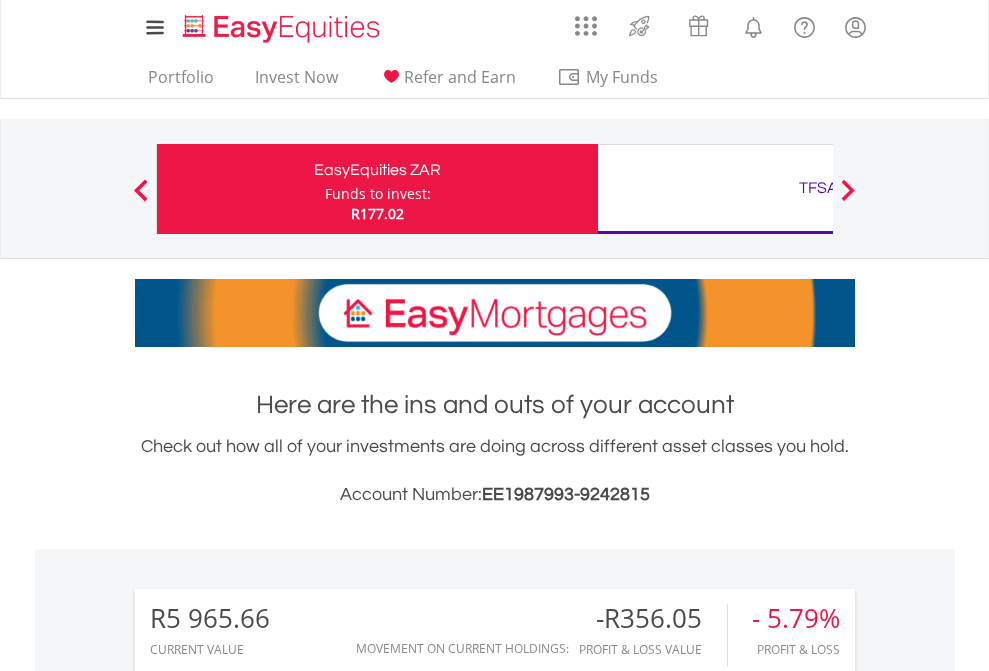 click on "Funds to invest:" at bounding box center (378, 194) 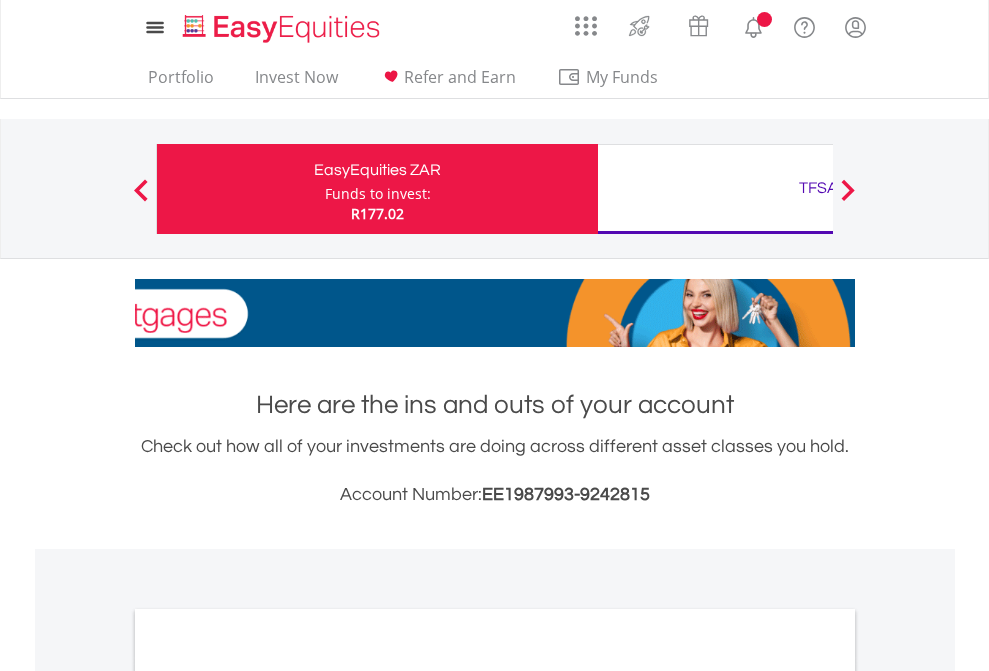 scroll, scrollTop: 0, scrollLeft: 0, axis: both 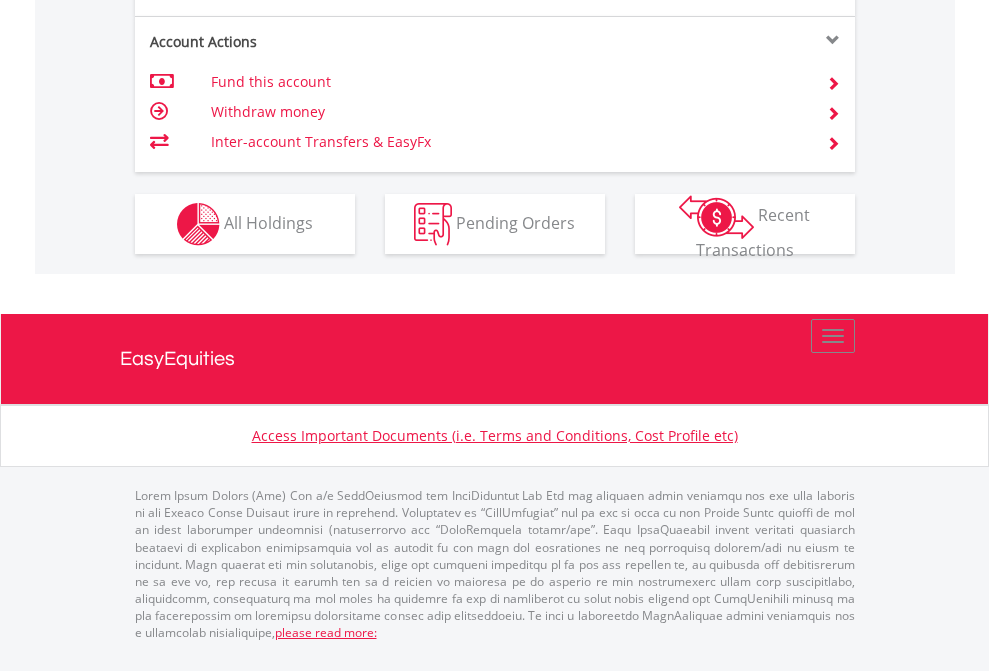 click on "Investment types" at bounding box center [706, -337] 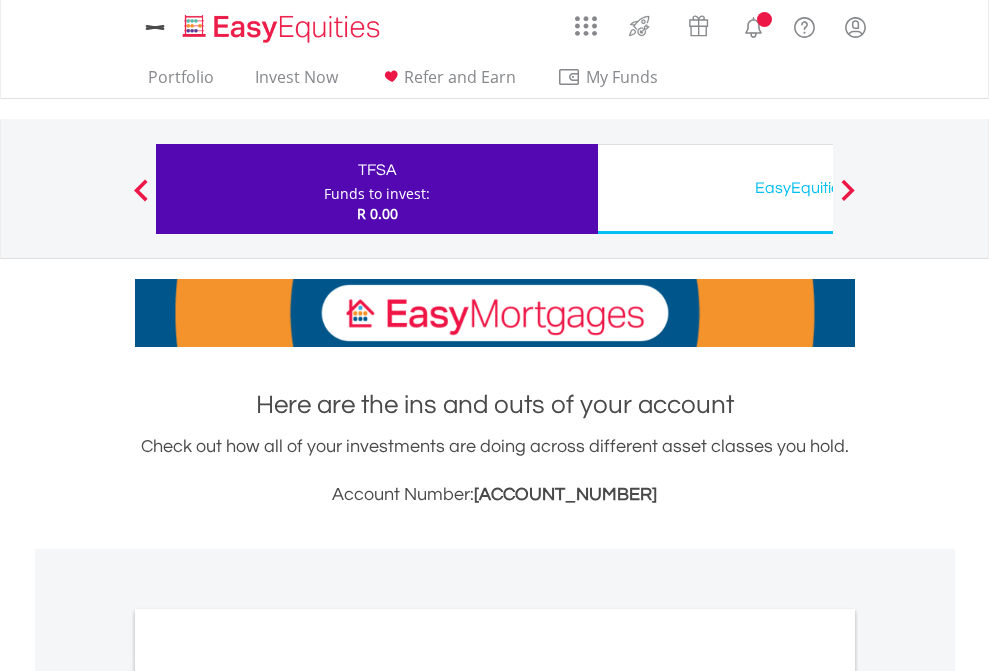 scroll, scrollTop: 0, scrollLeft: 0, axis: both 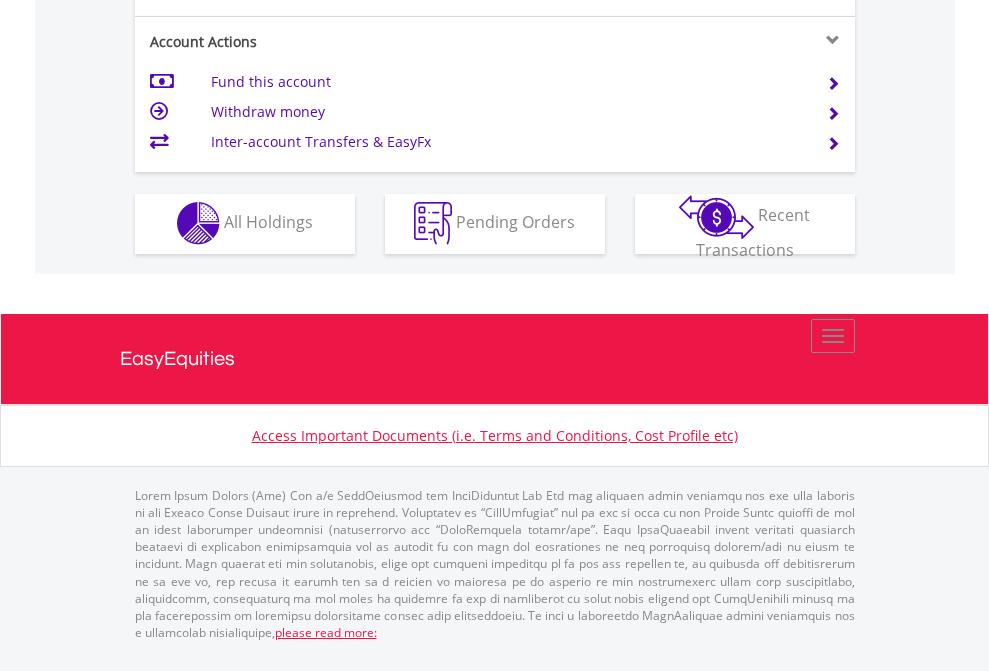 click on "Investment types" at bounding box center [706, -353] 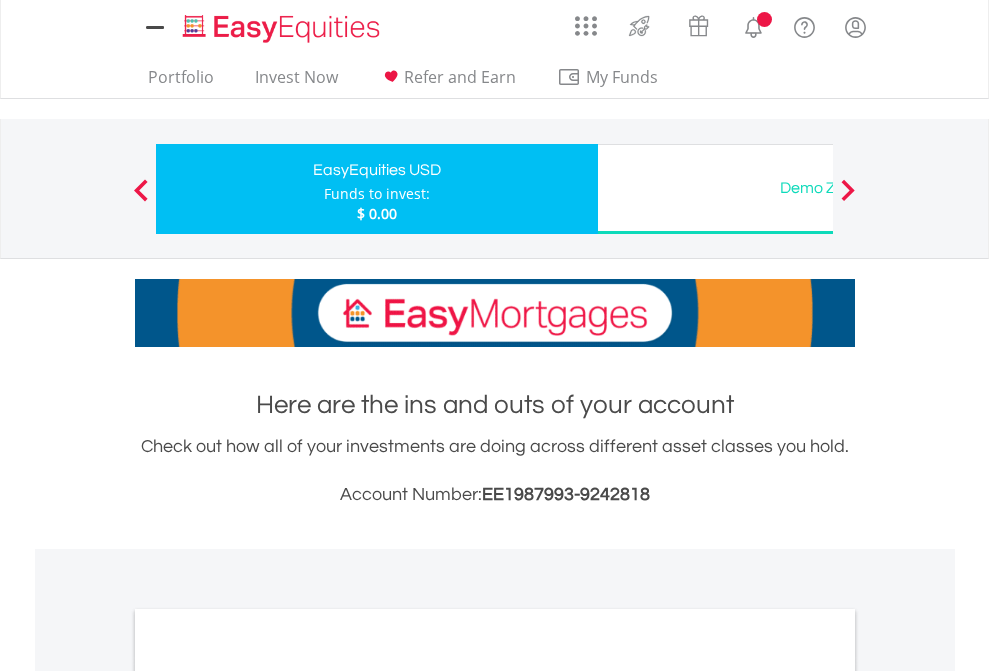 scroll, scrollTop: 0, scrollLeft: 0, axis: both 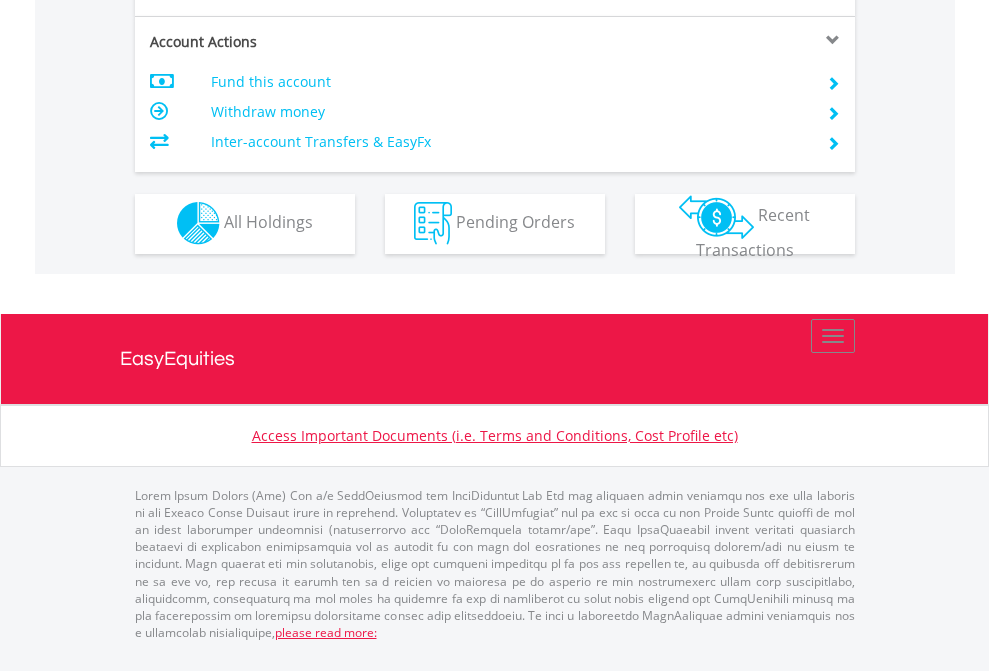 click on "Investment types" at bounding box center (706, -353) 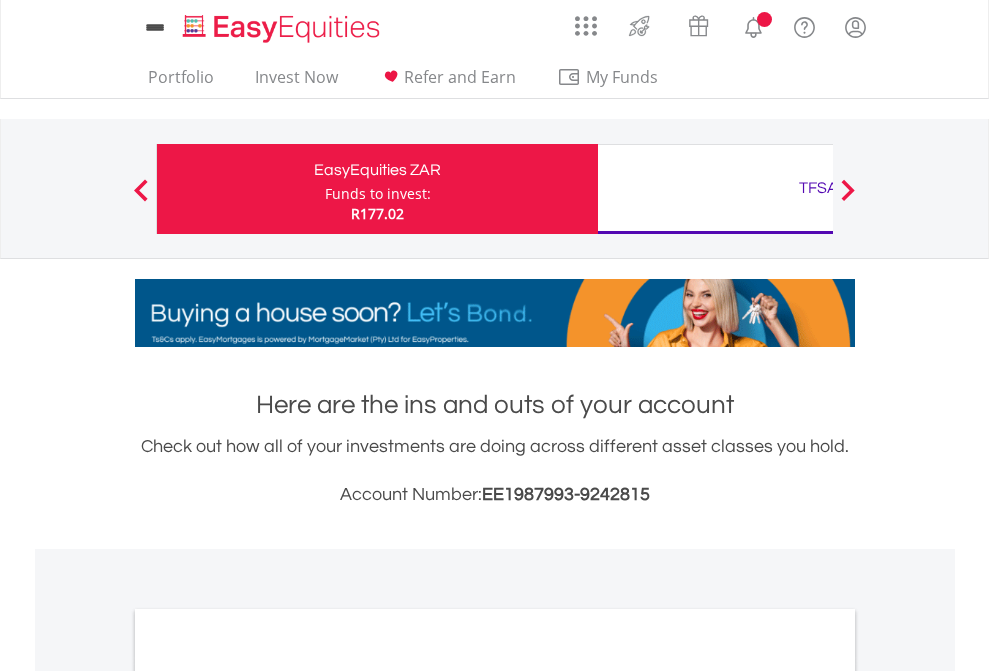 scroll, scrollTop: 0, scrollLeft: 0, axis: both 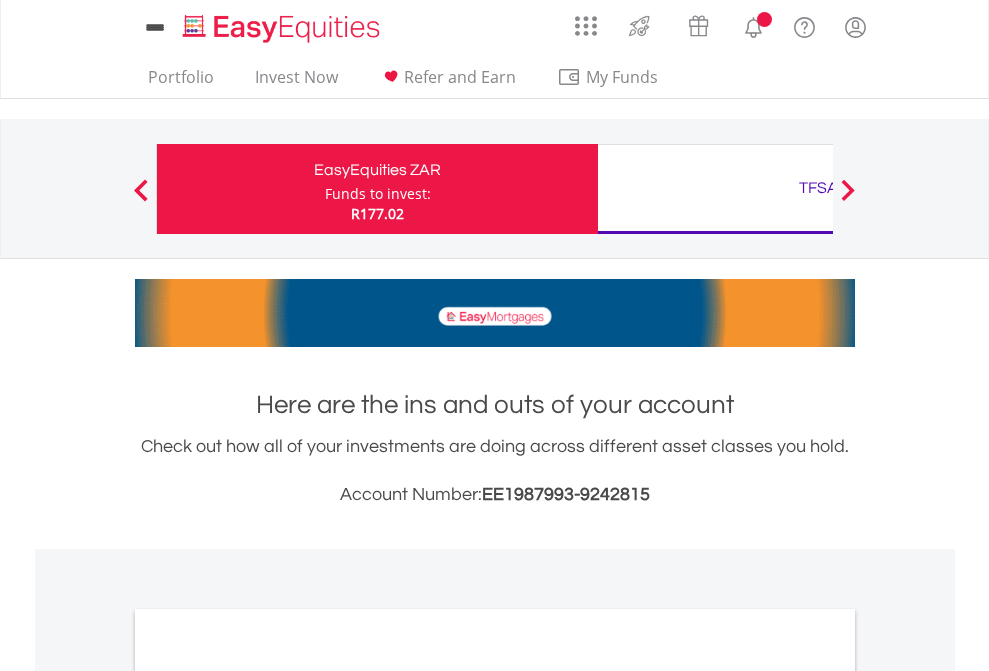 click on "All Holdings" at bounding box center [268, 1096] 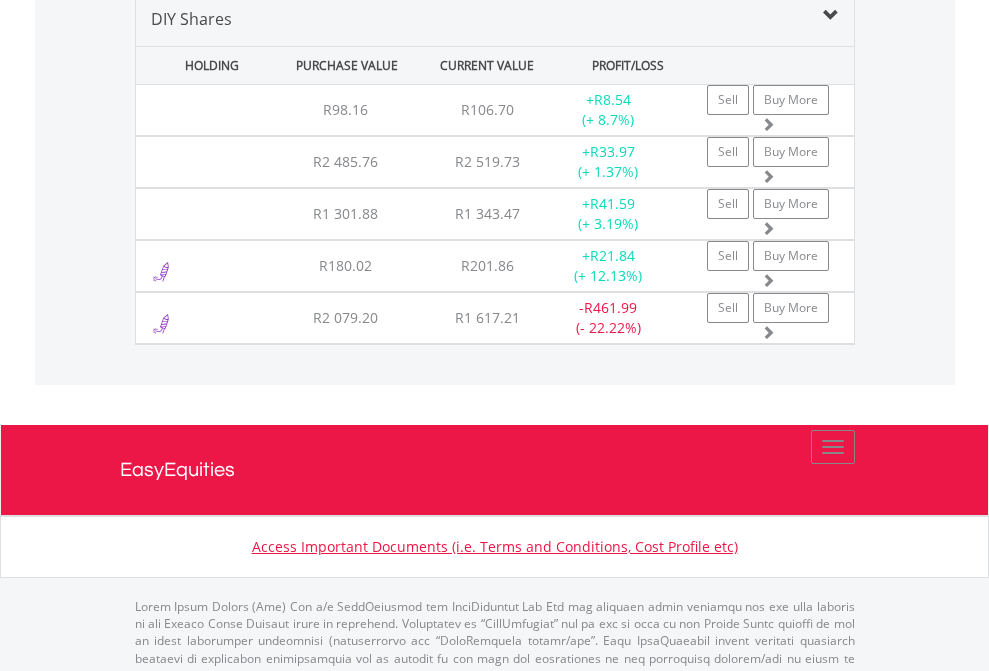 scroll, scrollTop: 1933, scrollLeft: 0, axis: vertical 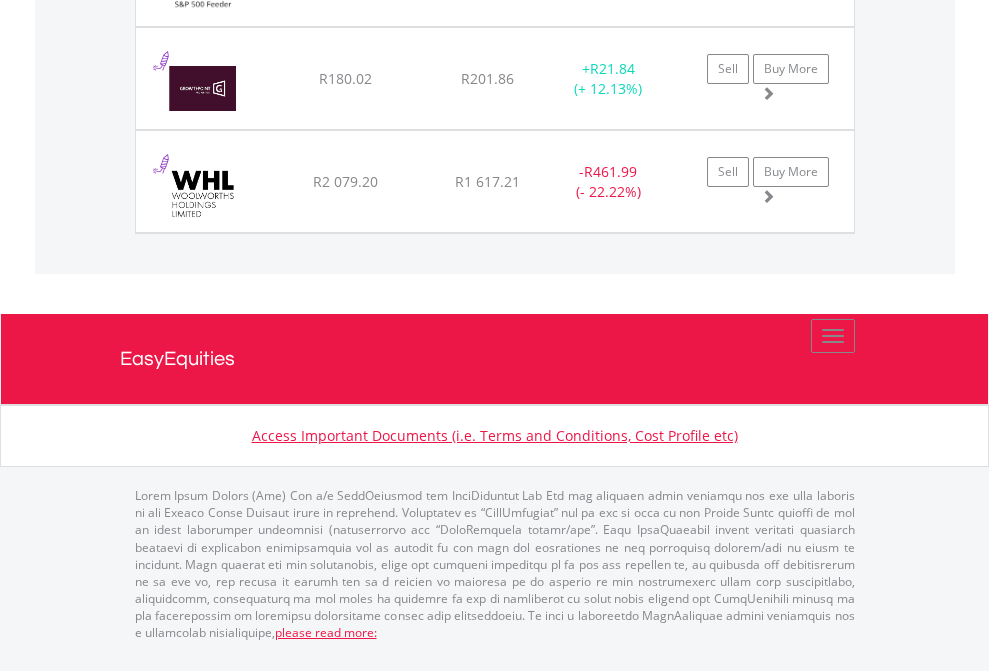 click on "TFSA" at bounding box center (818, -1380) 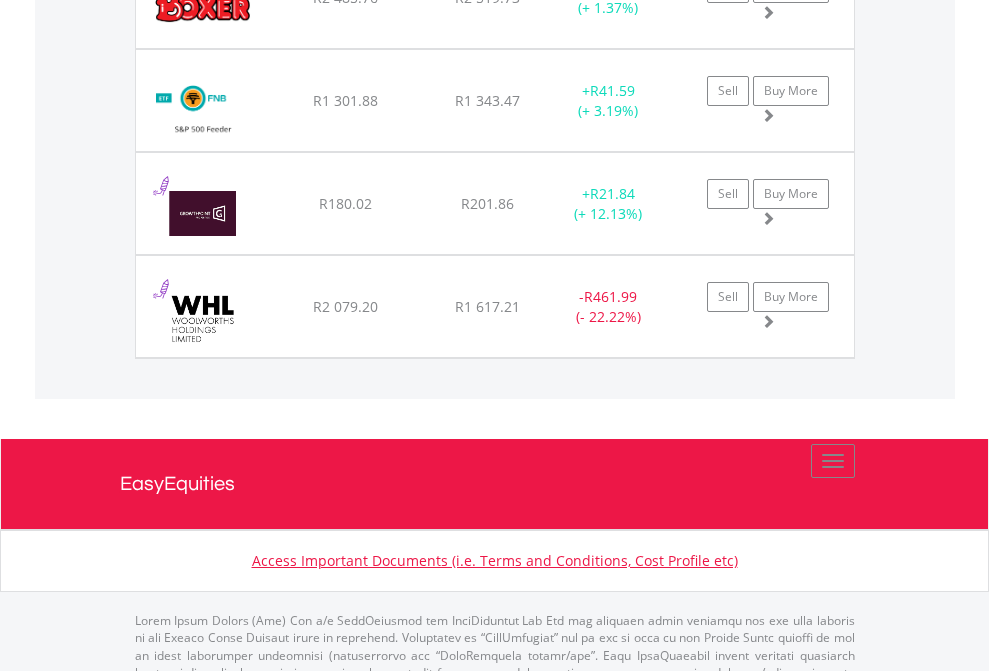scroll, scrollTop: 144, scrollLeft: 0, axis: vertical 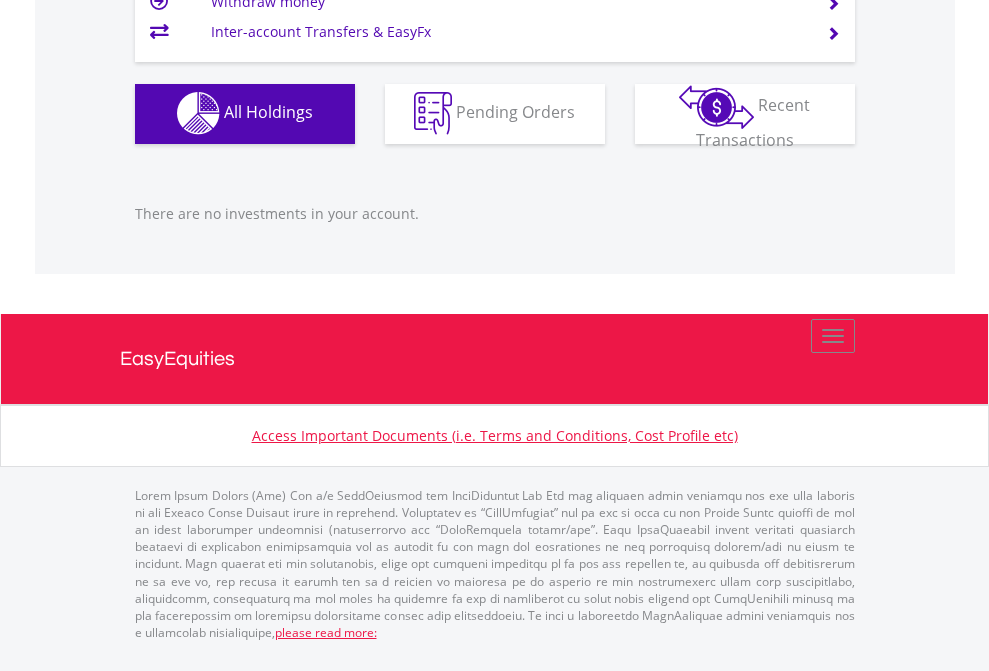 click on "EasyEquities USD" at bounding box center [818, -1142] 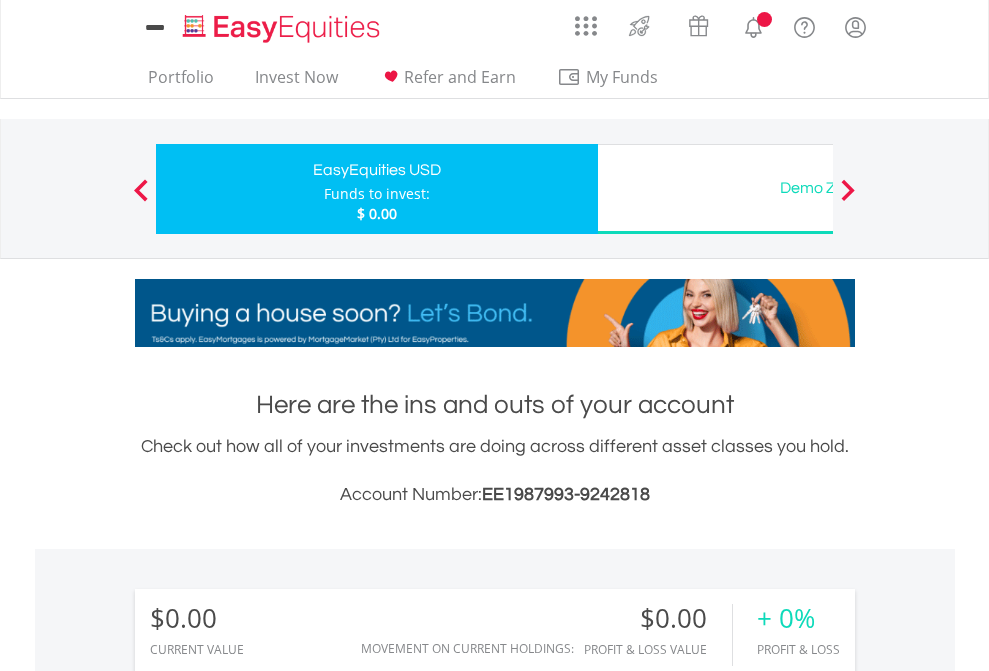 scroll, scrollTop: 0, scrollLeft: 0, axis: both 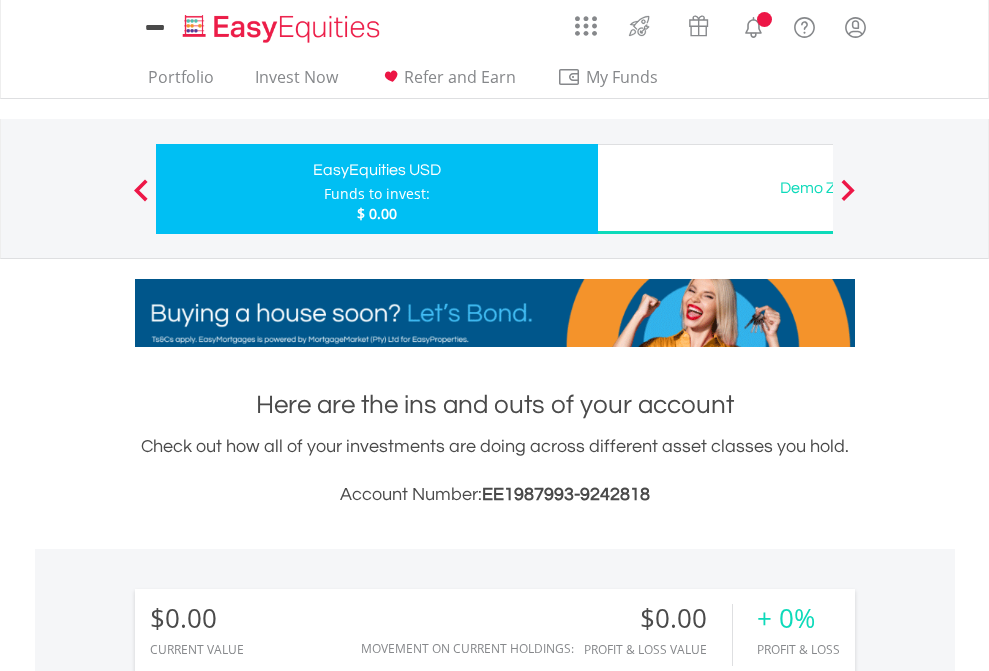 click on "All Holdings" at bounding box center (268, 1442) 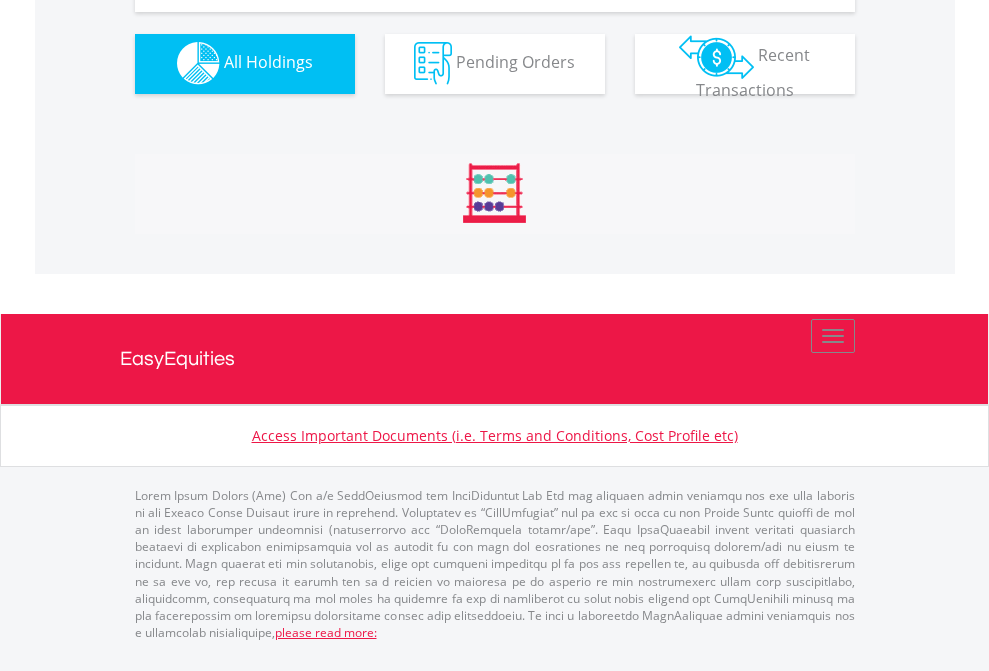 scroll, scrollTop: 1980, scrollLeft: 0, axis: vertical 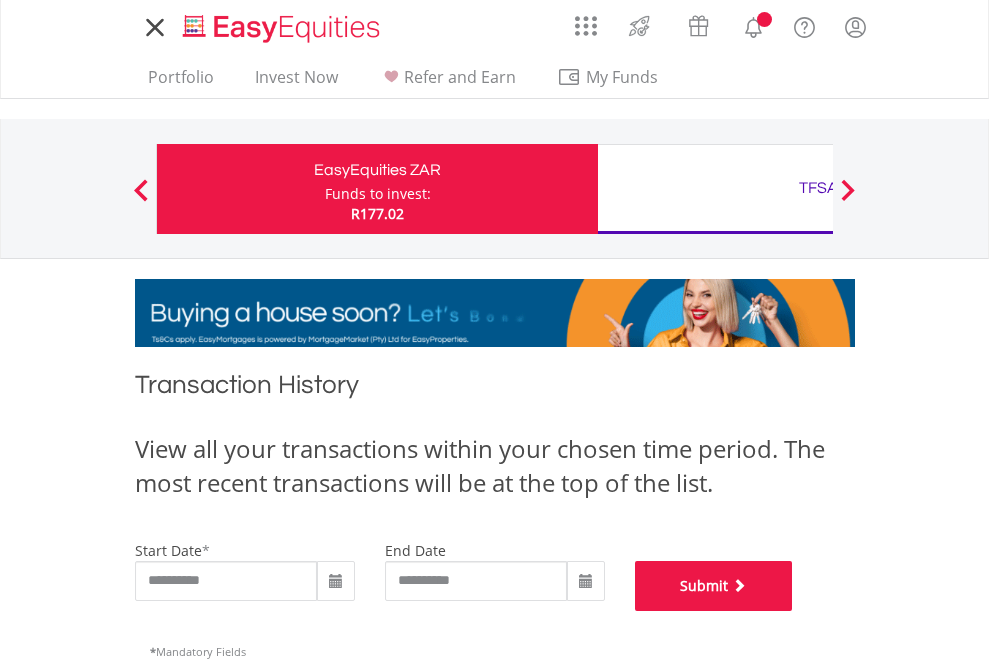 click on "Submit" at bounding box center (714, 586) 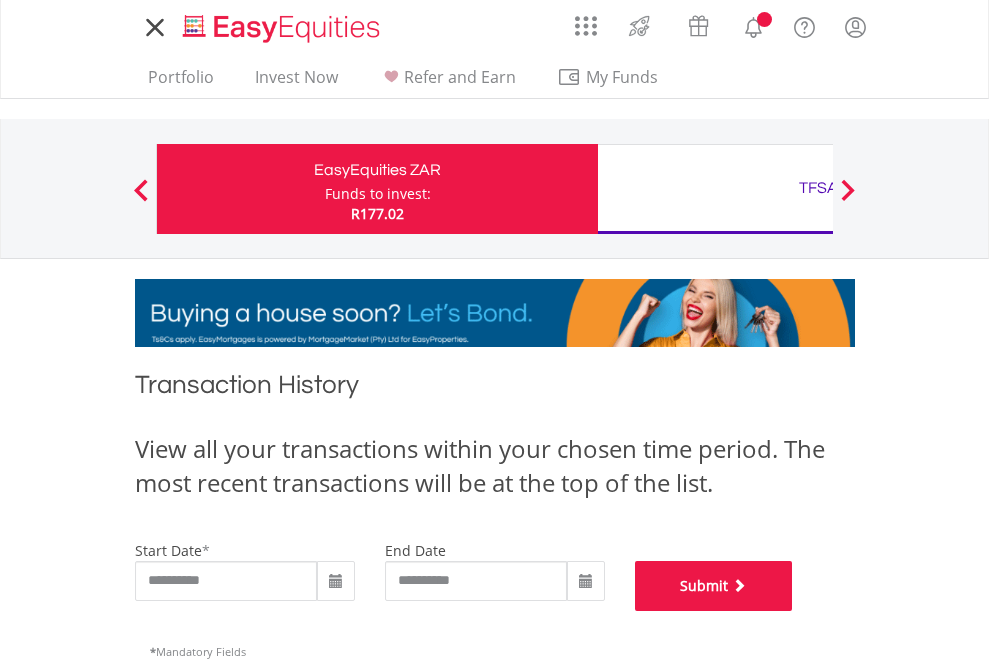 scroll, scrollTop: 811, scrollLeft: 0, axis: vertical 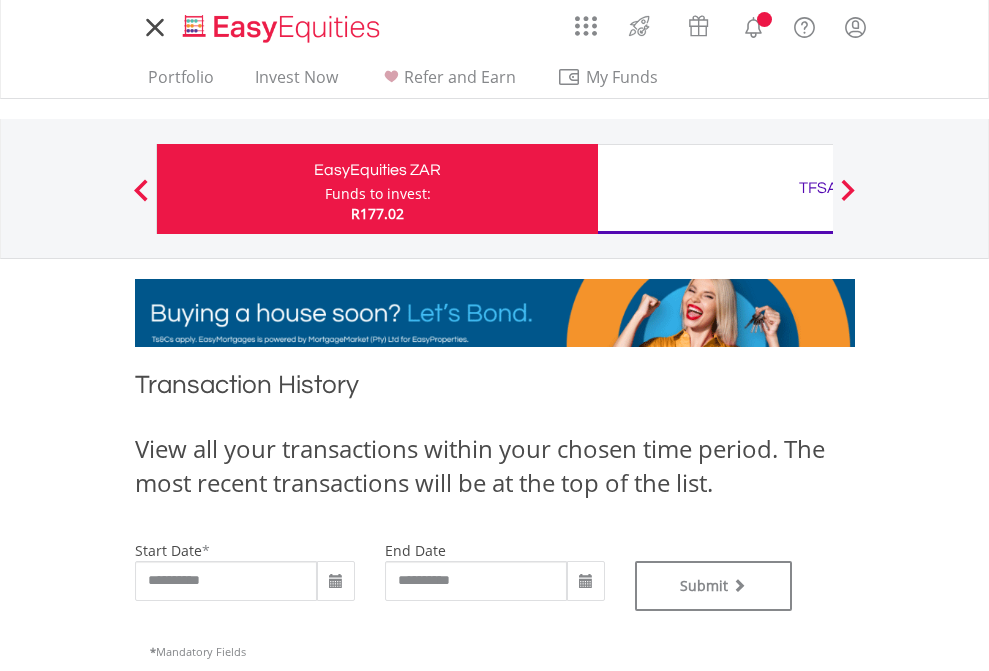 click on "TFSA" at bounding box center (818, 188) 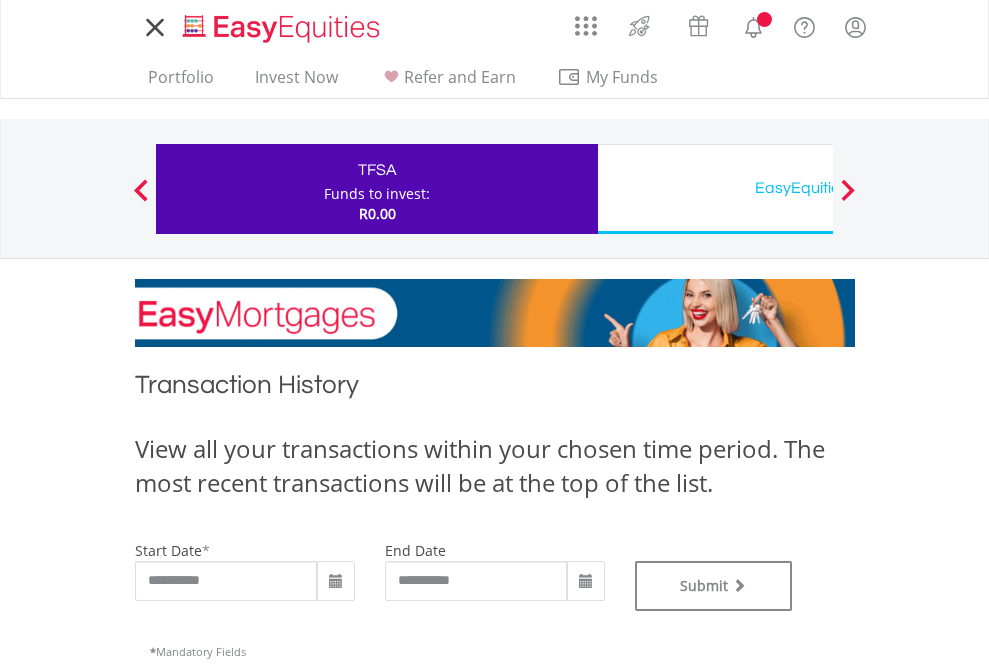 scroll, scrollTop: 0, scrollLeft: 0, axis: both 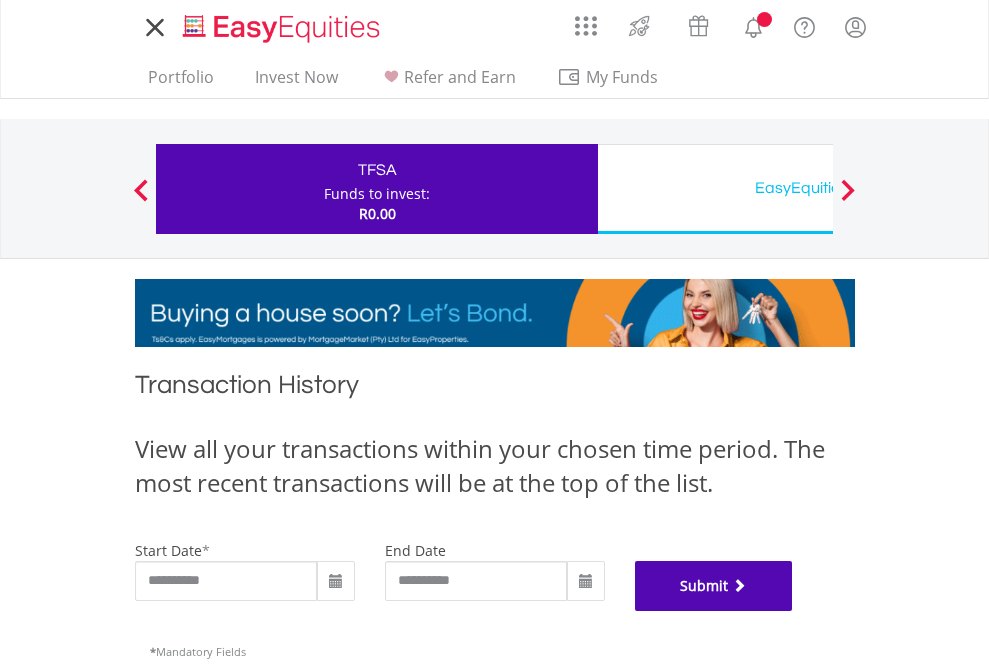 click on "Submit" at bounding box center (714, 586) 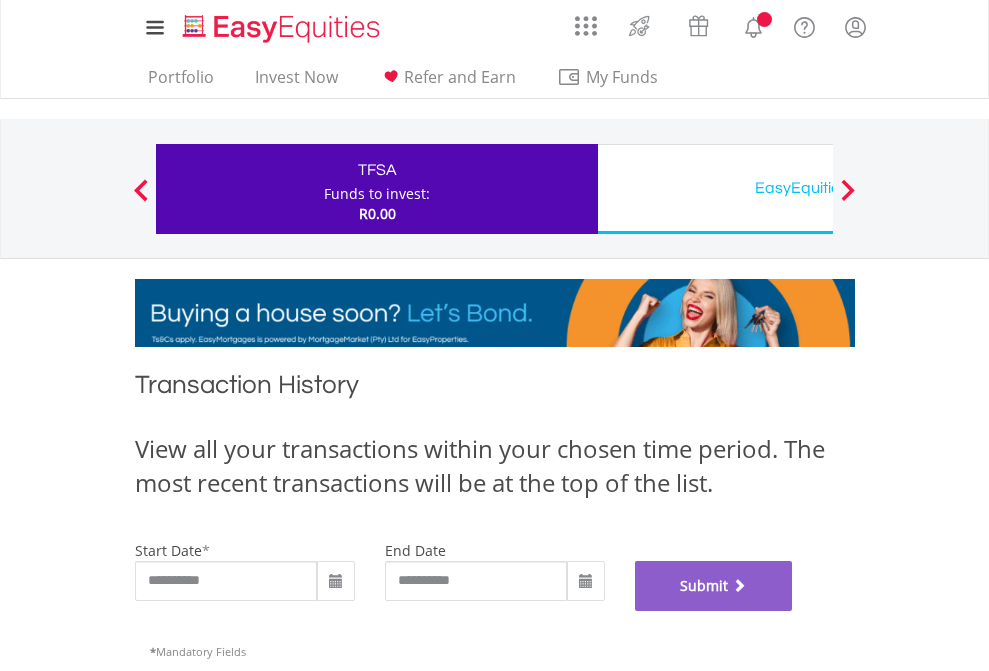 scroll, scrollTop: 811, scrollLeft: 0, axis: vertical 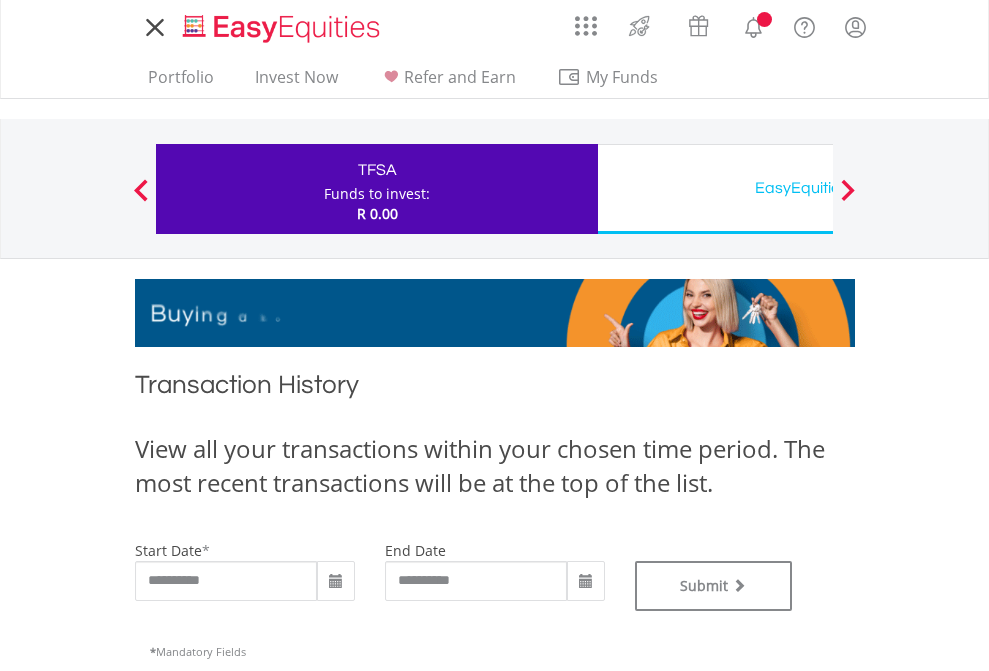 click on "EasyEquities USD" at bounding box center (818, 188) 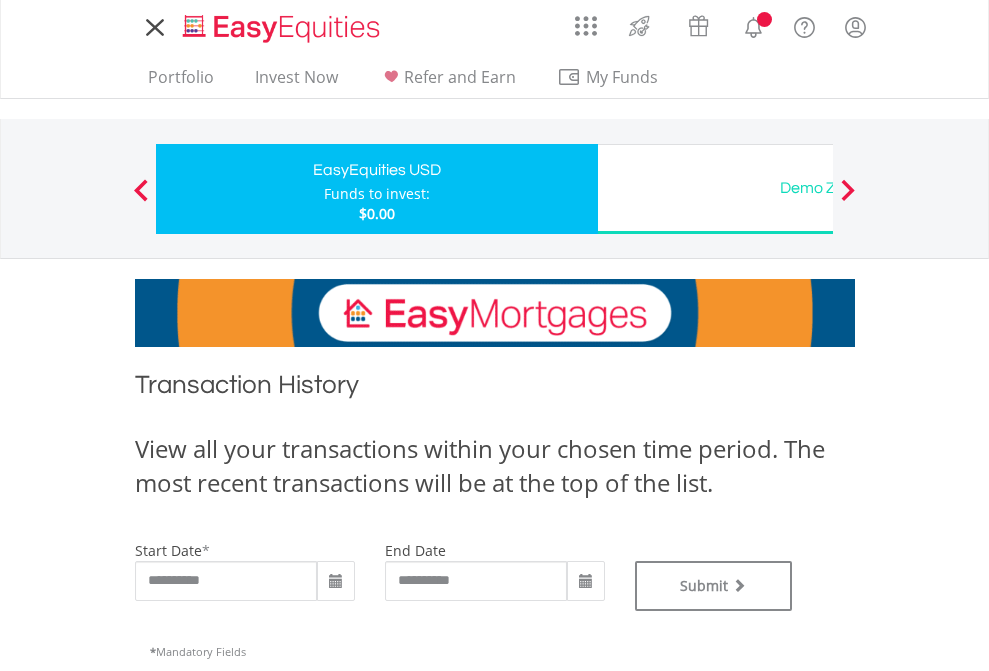 scroll, scrollTop: 0, scrollLeft: 0, axis: both 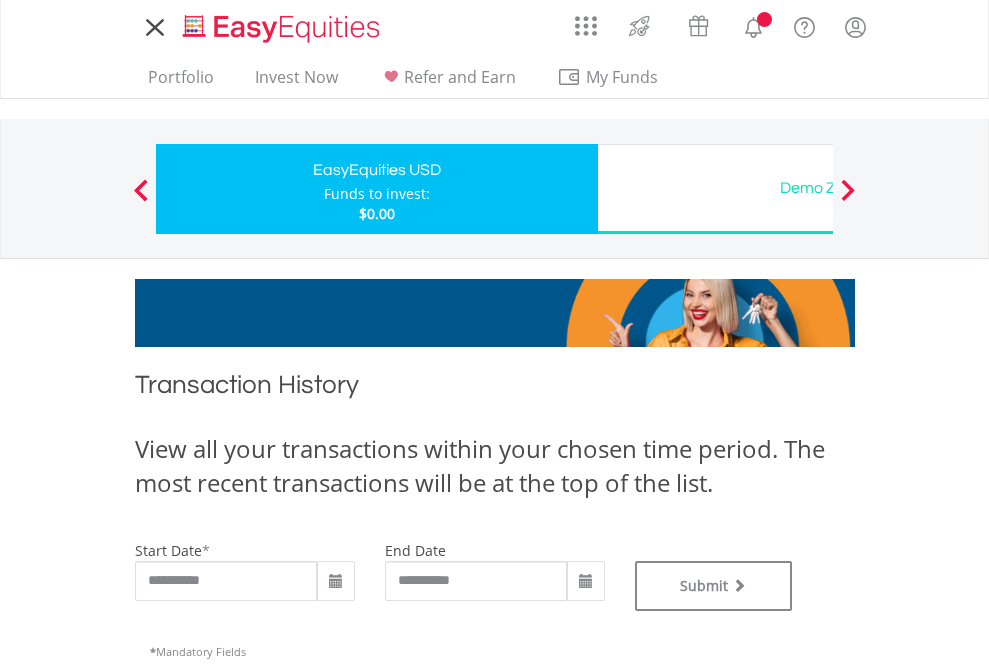 type on "**********" 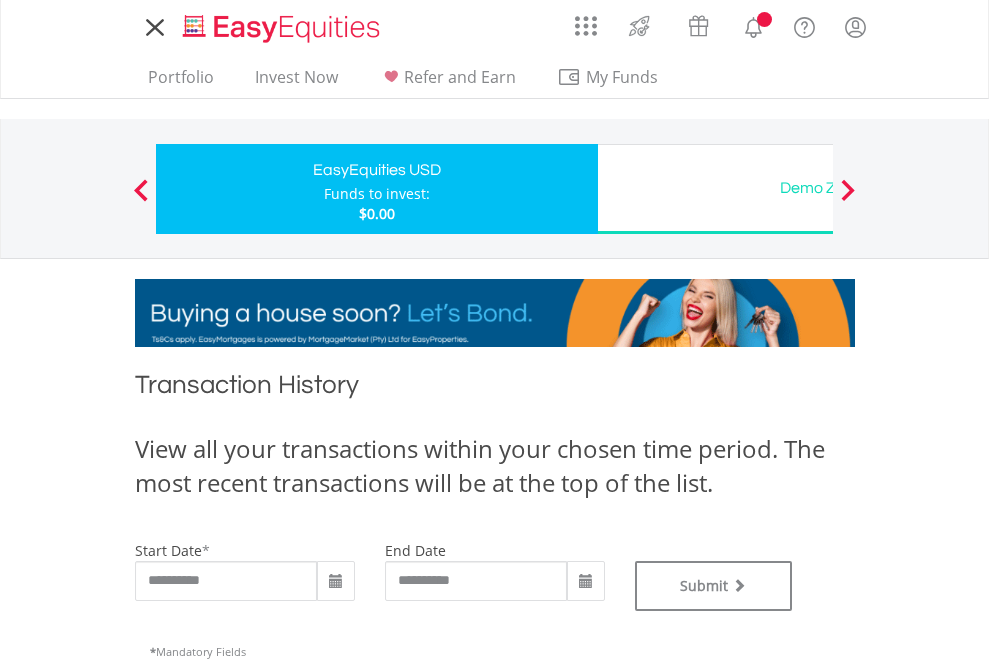 type on "**********" 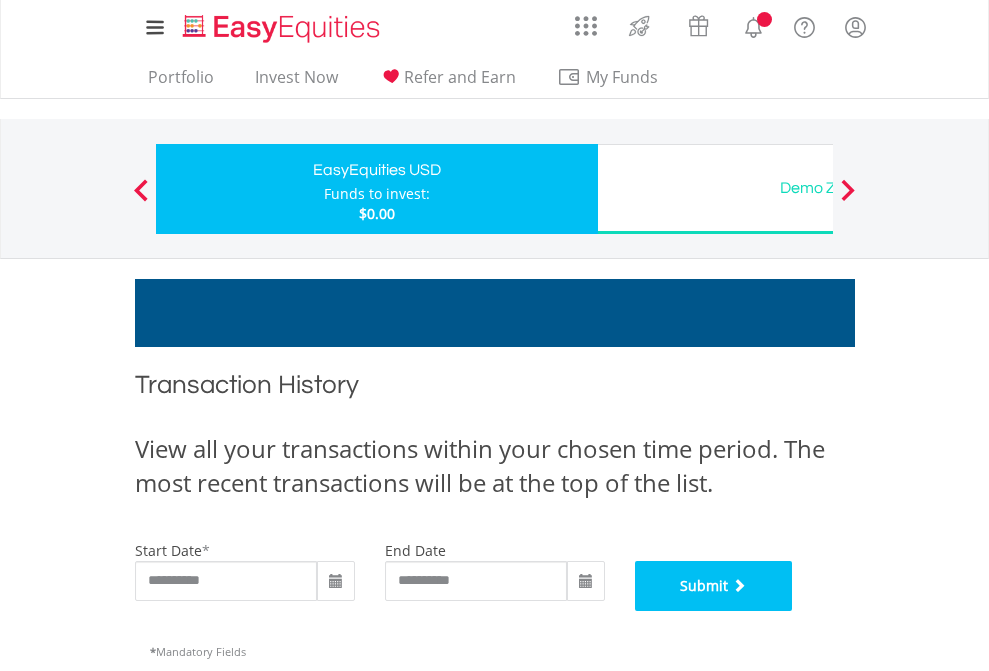 click on "Submit" at bounding box center [714, 586] 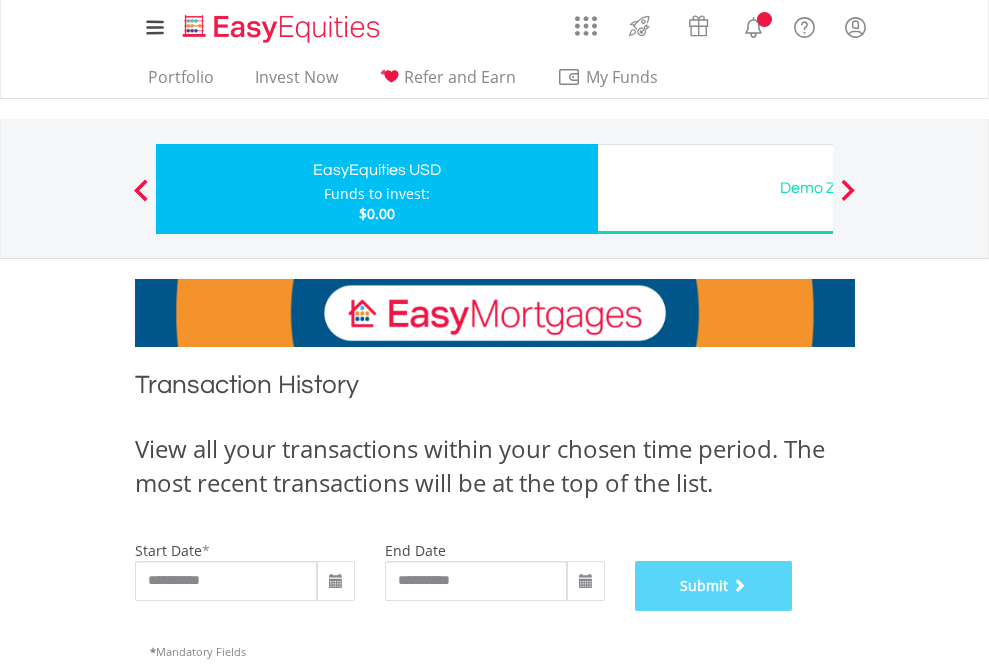 scroll, scrollTop: 811, scrollLeft: 0, axis: vertical 